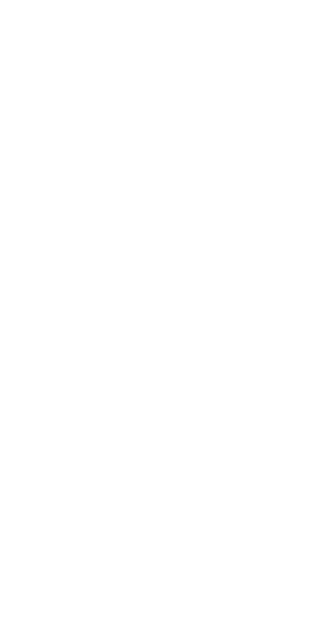 scroll, scrollTop: 0, scrollLeft: 0, axis: both 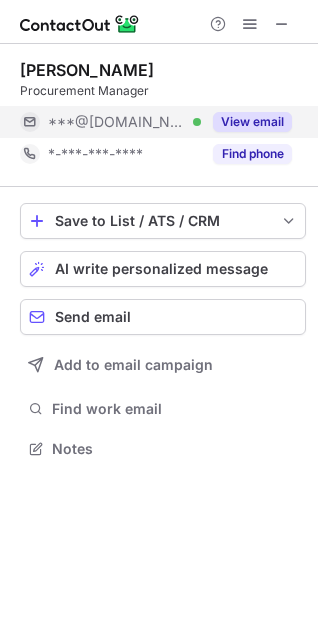 click on "View email" at bounding box center (246, 122) 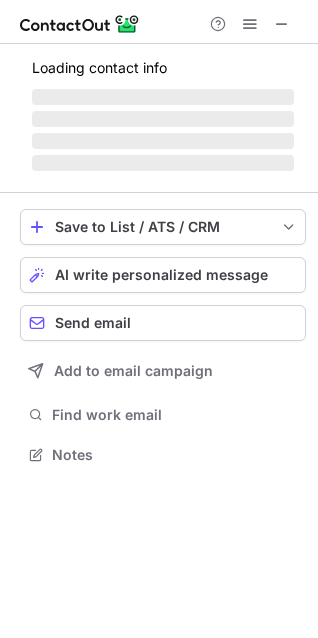 scroll, scrollTop: 440, scrollLeft: 318, axis: both 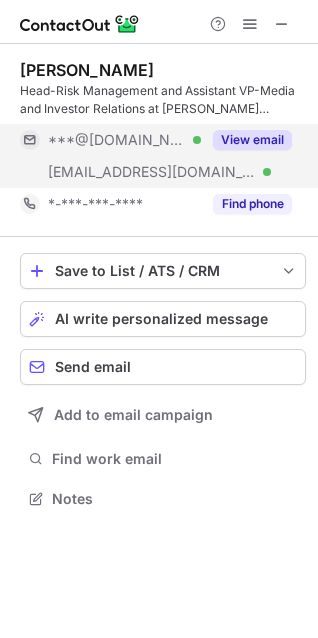 click on "View email" at bounding box center (252, 140) 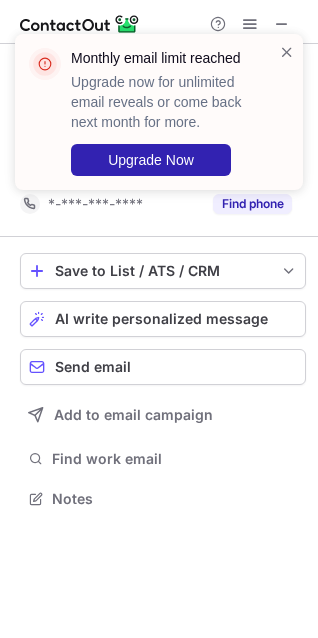 click on "Monthly email limit reached Upgrade now for unlimited email reveals or come back next month for more. Upgrade Now" at bounding box center [151, 112] 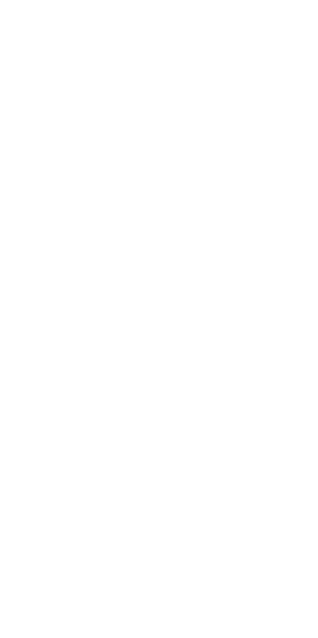 scroll, scrollTop: 0, scrollLeft: 0, axis: both 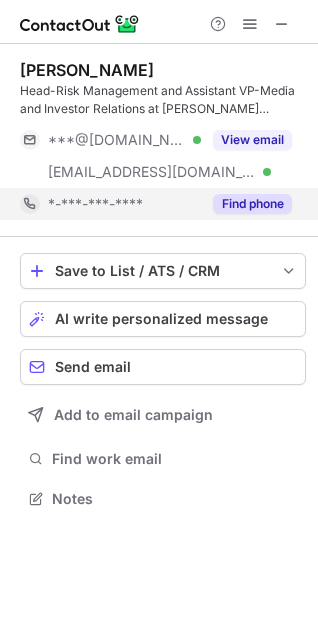 click on "Find phone" at bounding box center [252, 204] 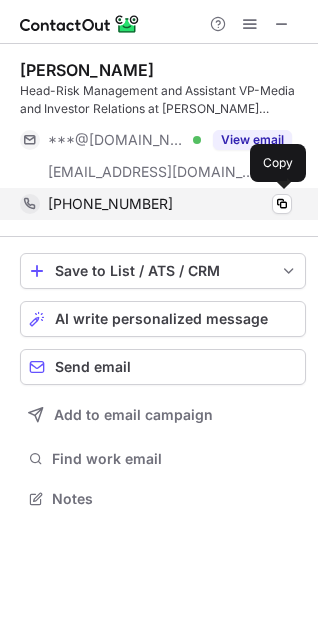 click on "+636324492467" at bounding box center [170, 204] 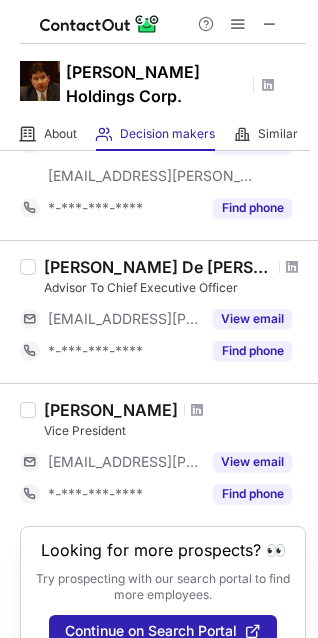 scroll, scrollTop: 555, scrollLeft: 0, axis: vertical 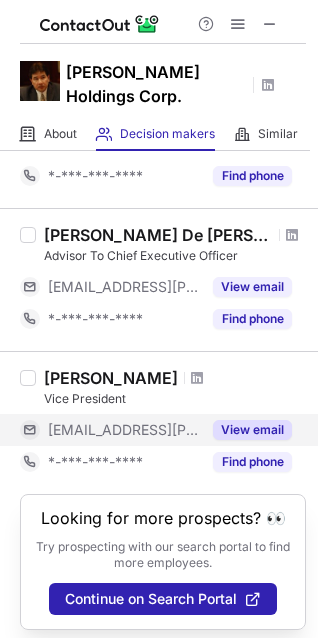 click on "View email" at bounding box center [246, 430] 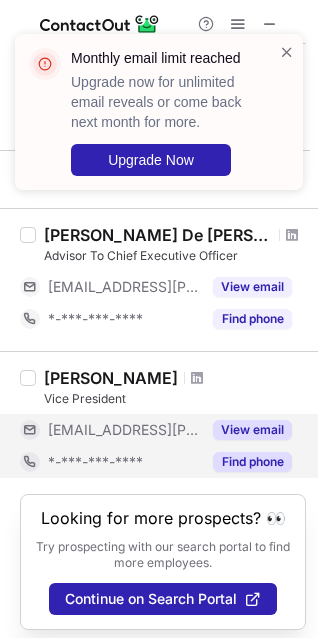 click on "Find phone" at bounding box center (252, 462) 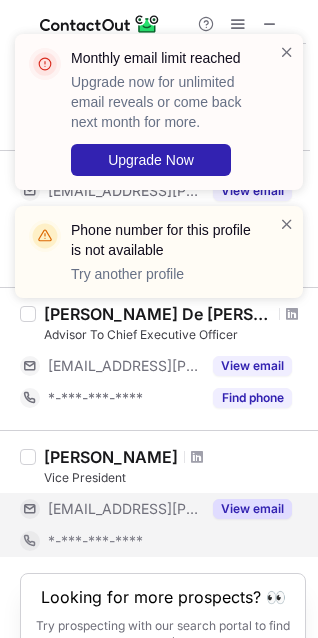 scroll, scrollTop: 444, scrollLeft: 0, axis: vertical 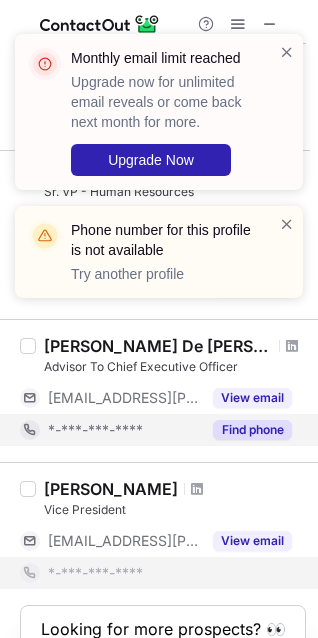 click on "Find phone" at bounding box center [252, 430] 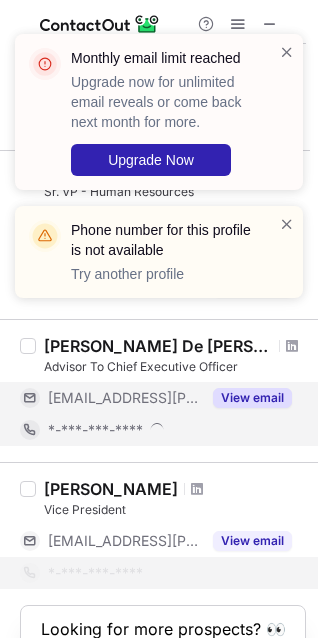 click on "View email" at bounding box center (252, 398) 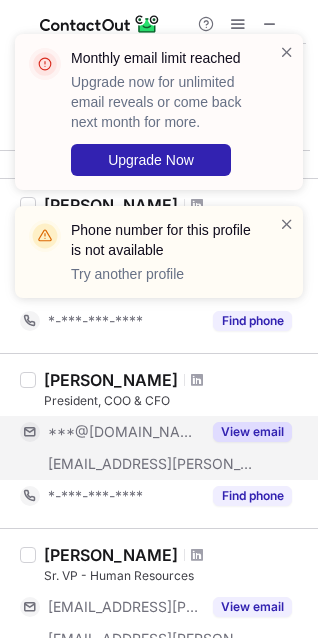 scroll, scrollTop: 222, scrollLeft: 0, axis: vertical 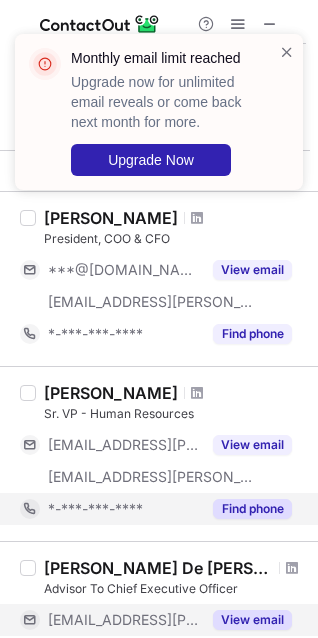 click on "Find phone" at bounding box center [252, 509] 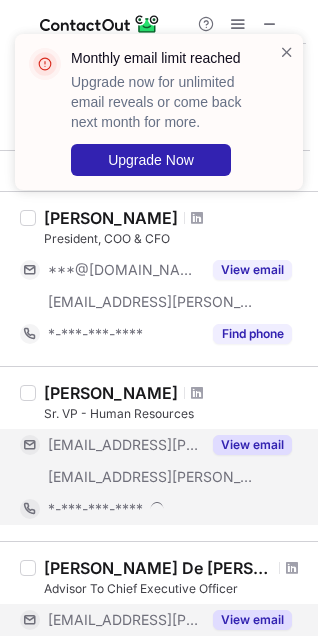 click on "View email" at bounding box center (252, 445) 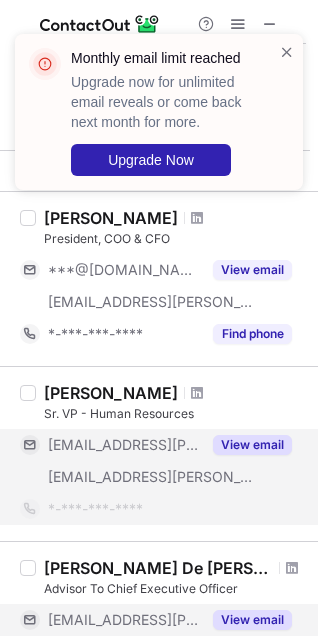 scroll, scrollTop: 111, scrollLeft: 0, axis: vertical 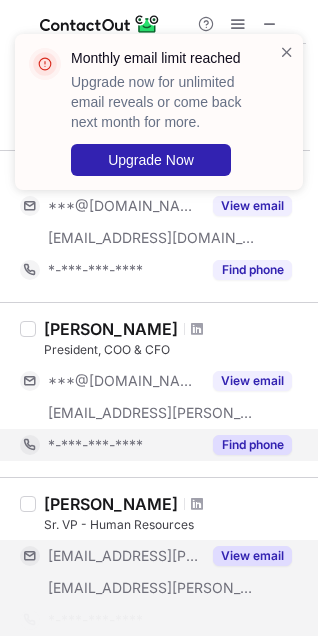 click on "Find phone" at bounding box center (252, 445) 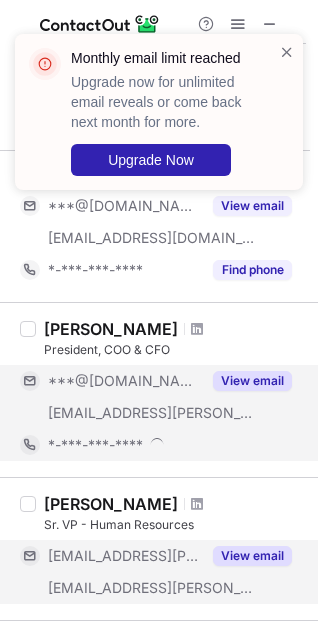 click on "View email" at bounding box center (252, 381) 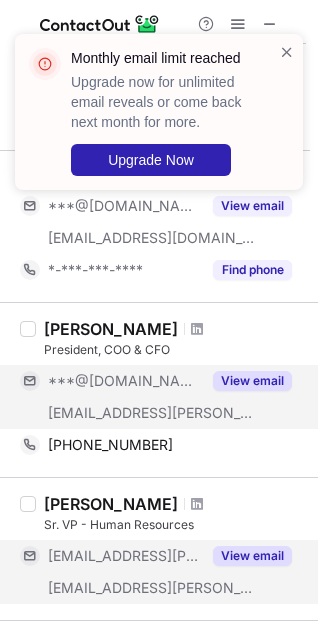 click on "View email" at bounding box center (252, 381) 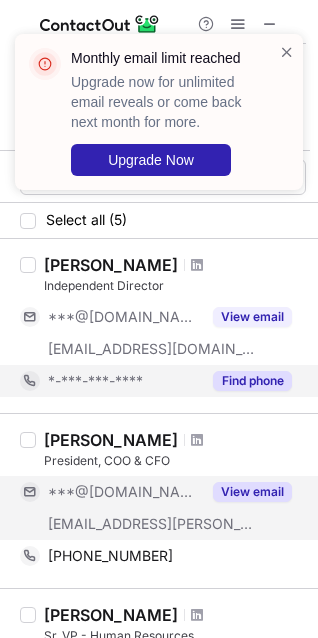 click on "Find phone" at bounding box center (252, 381) 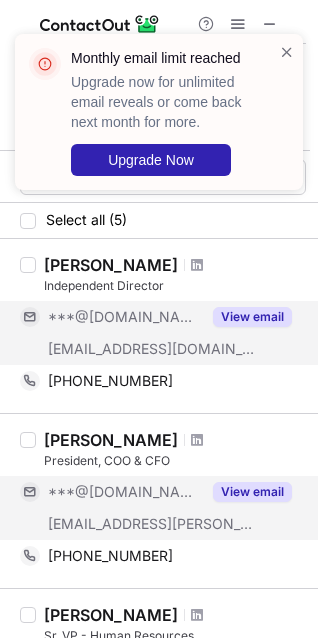 click on "View email" at bounding box center (252, 317) 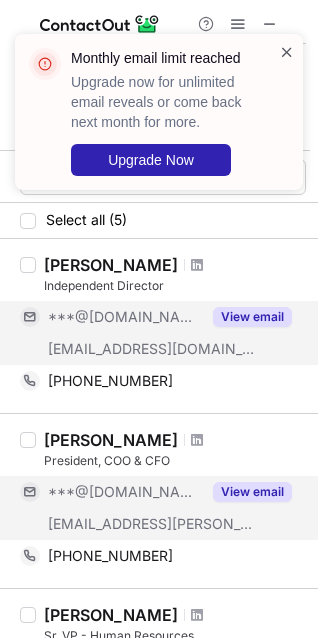 click at bounding box center (287, 52) 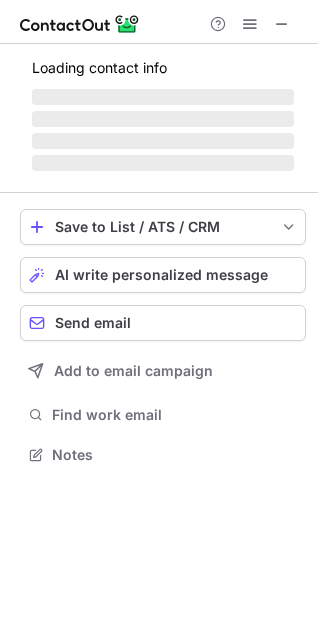 scroll, scrollTop: 9, scrollLeft: 9, axis: both 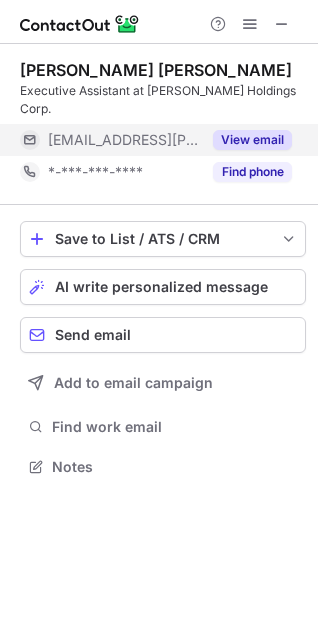 click on "View email" at bounding box center [252, 140] 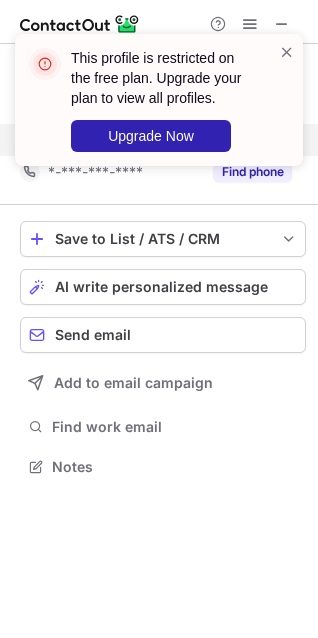 click on "This profile is restricted on the free plan. Upgrade your plan to view all profiles. Upgrade Now" at bounding box center (159, 100) 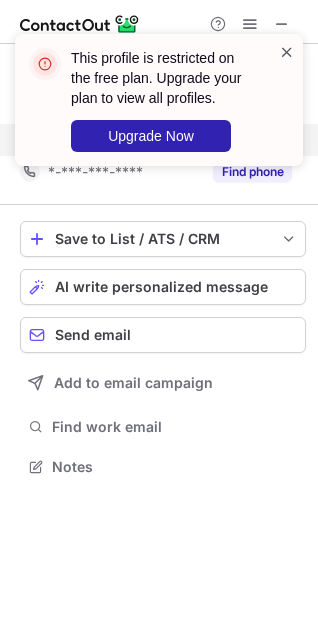 click at bounding box center (287, 52) 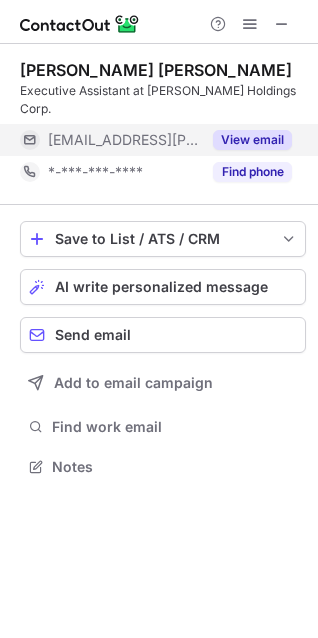 click on "View email" at bounding box center (252, 140) 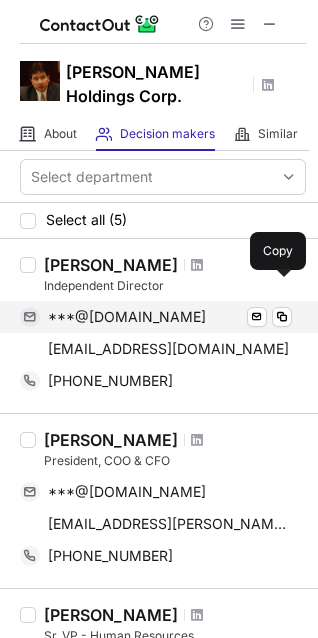 click on "***@yahoo.com" at bounding box center [170, 317] 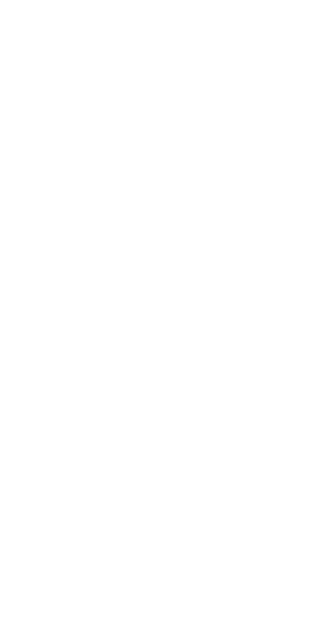 scroll, scrollTop: 0, scrollLeft: 0, axis: both 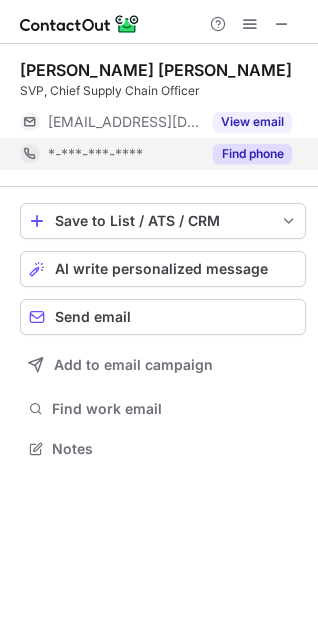 click on "Find phone" at bounding box center [252, 154] 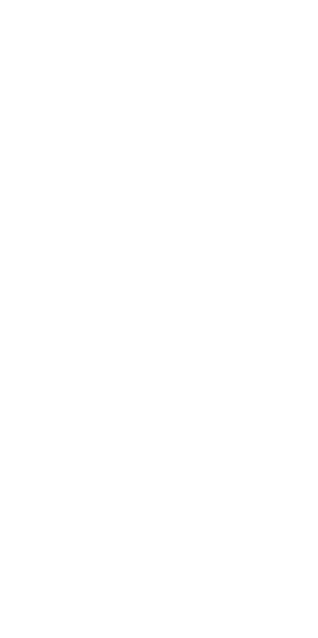scroll, scrollTop: 0, scrollLeft: 0, axis: both 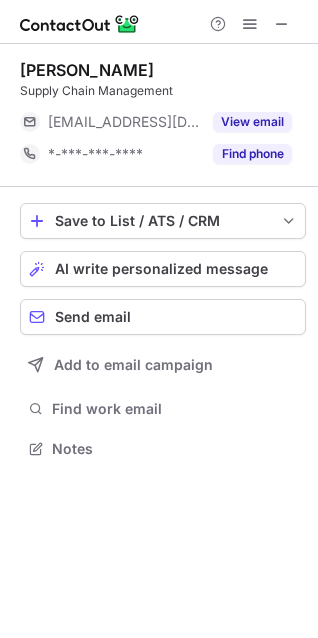 click on "Find phone" at bounding box center [246, 154] 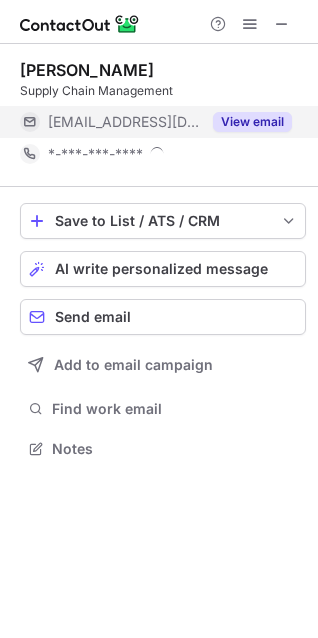 click on "View email" at bounding box center [252, 122] 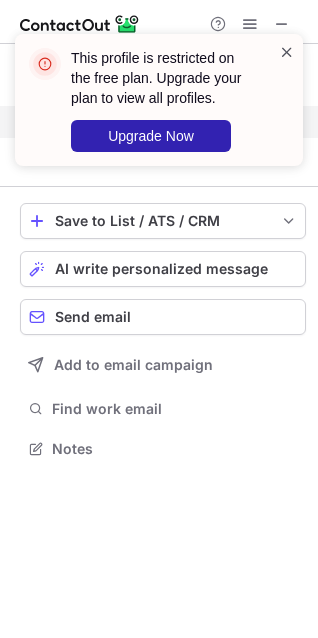 click at bounding box center [287, 52] 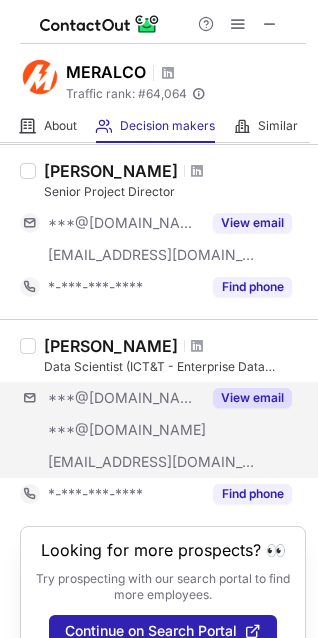 scroll, scrollTop: 1555, scrollLeft: 0, axis: vertical 